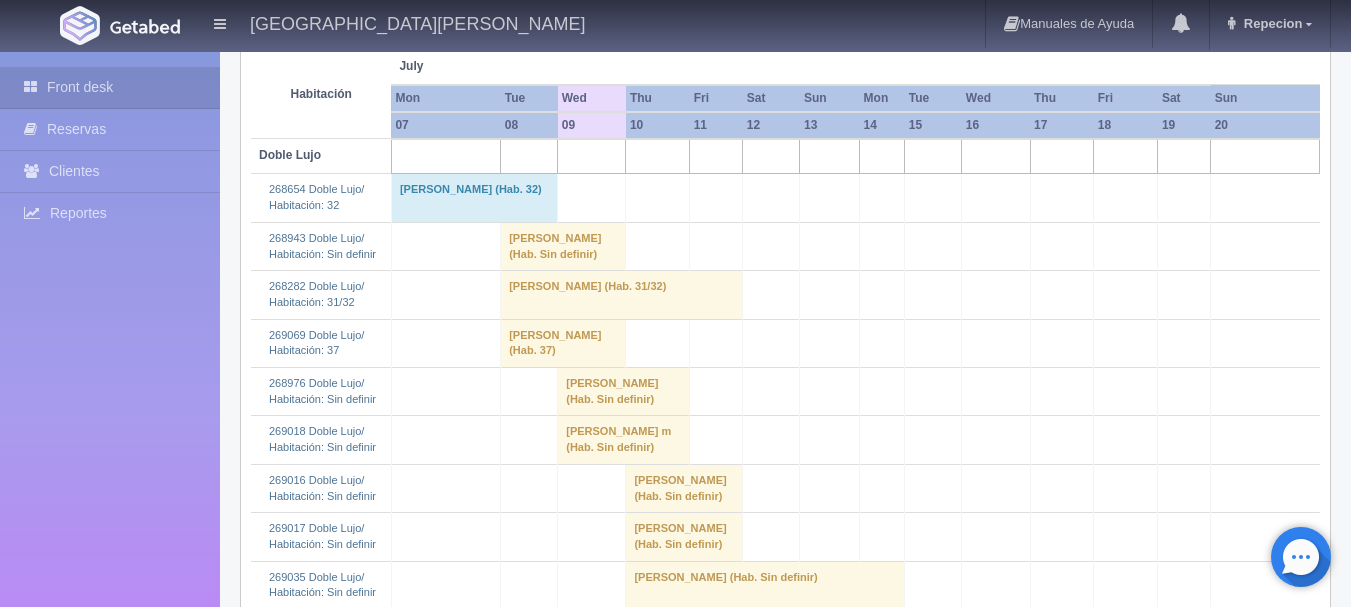 scroll, scrollTop: 300, scrollLeft: 0, axis: vertical 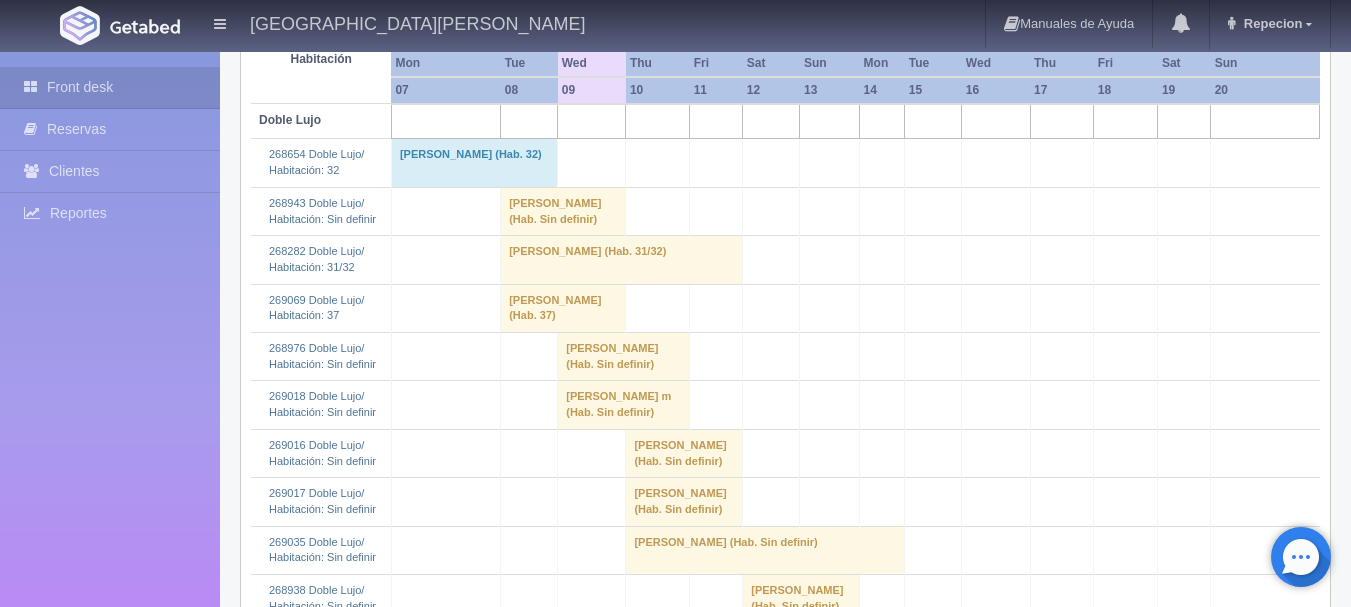 click on "[PERSON_NAME] 												(Hab. Sin definir)" at bounding box center (624, 357) 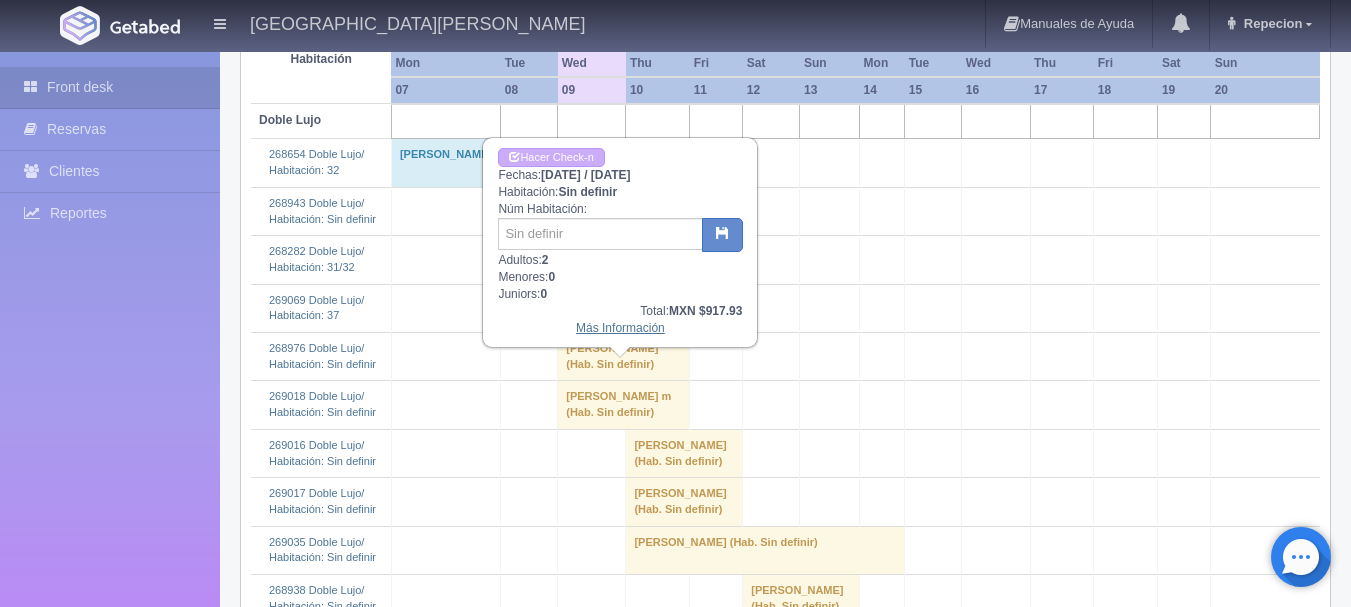 click on "Más Información" at bounding box center [620, 328] 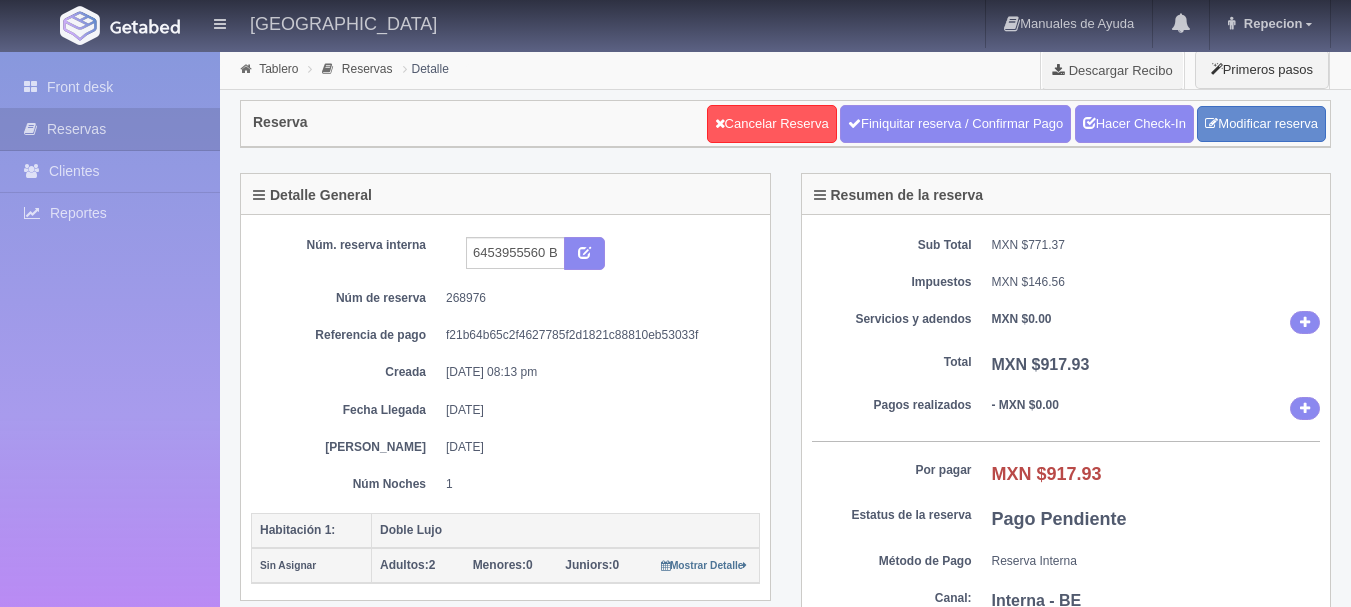 scroll, scrollTop: 0, scrollLeft: 0, axis: both 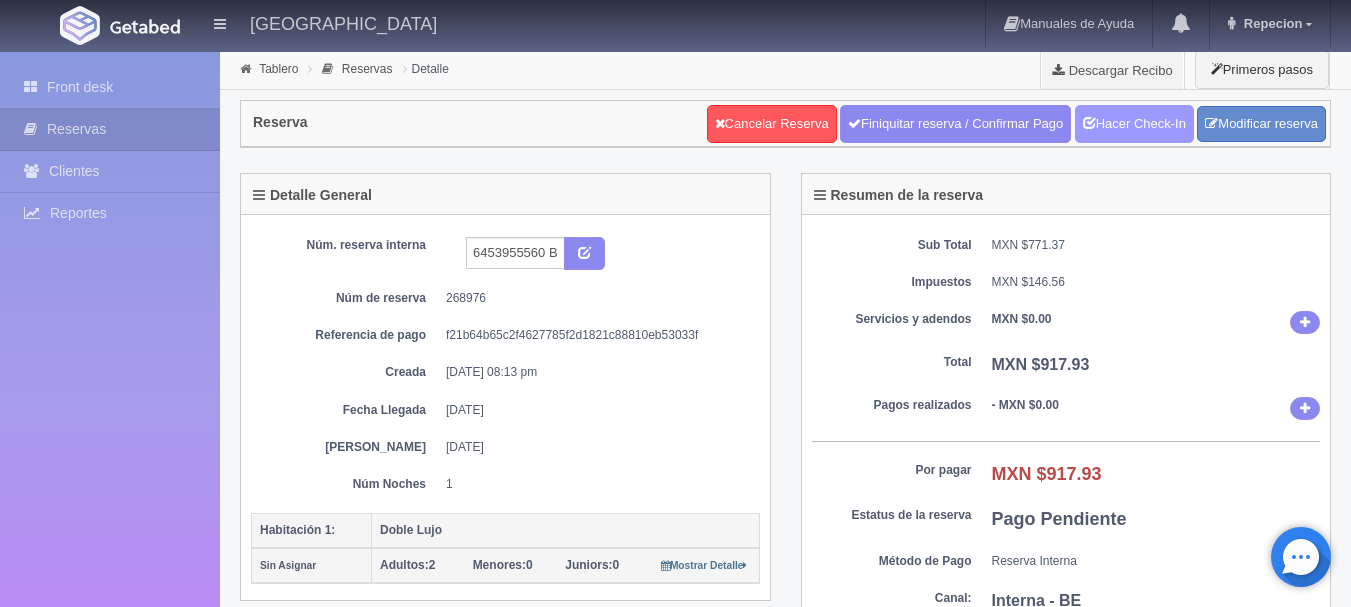 drag, startPoint x: 1117, startPoint y: 103, endPoint x: 1115, endPoint y: 113, distance: 10.198039 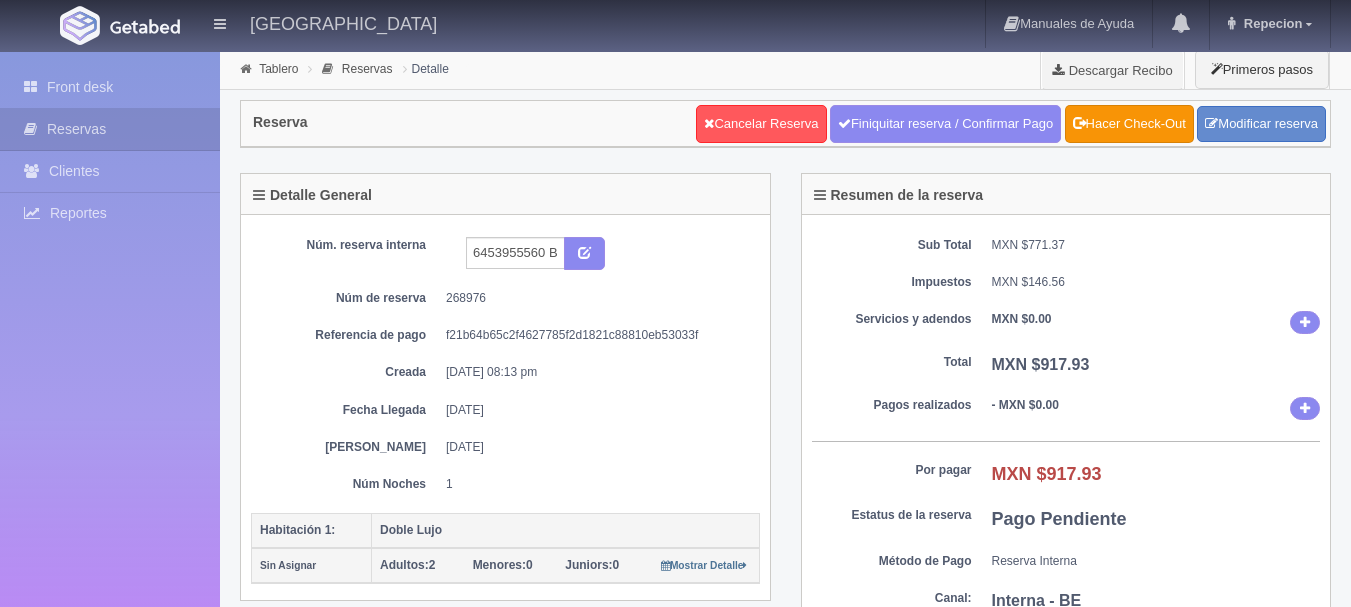 scroll, scrollTop: 0, scrollLeft: 0, axis: both 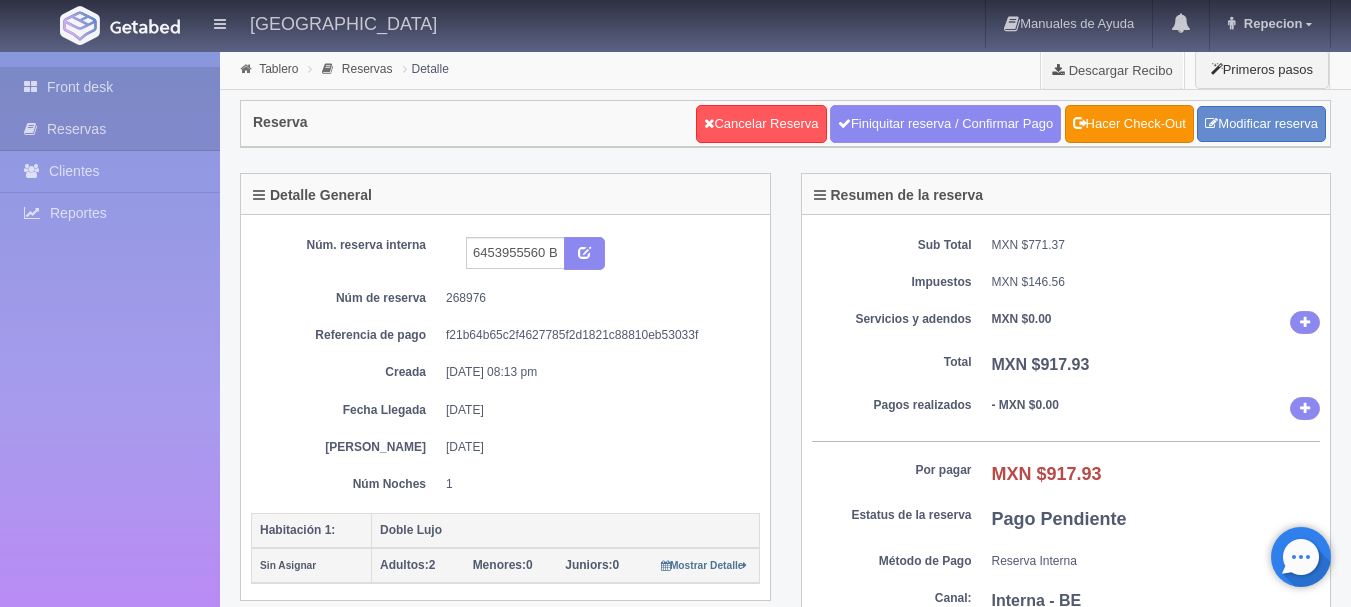 click on "Front desk" at bounding box center [110, 87] 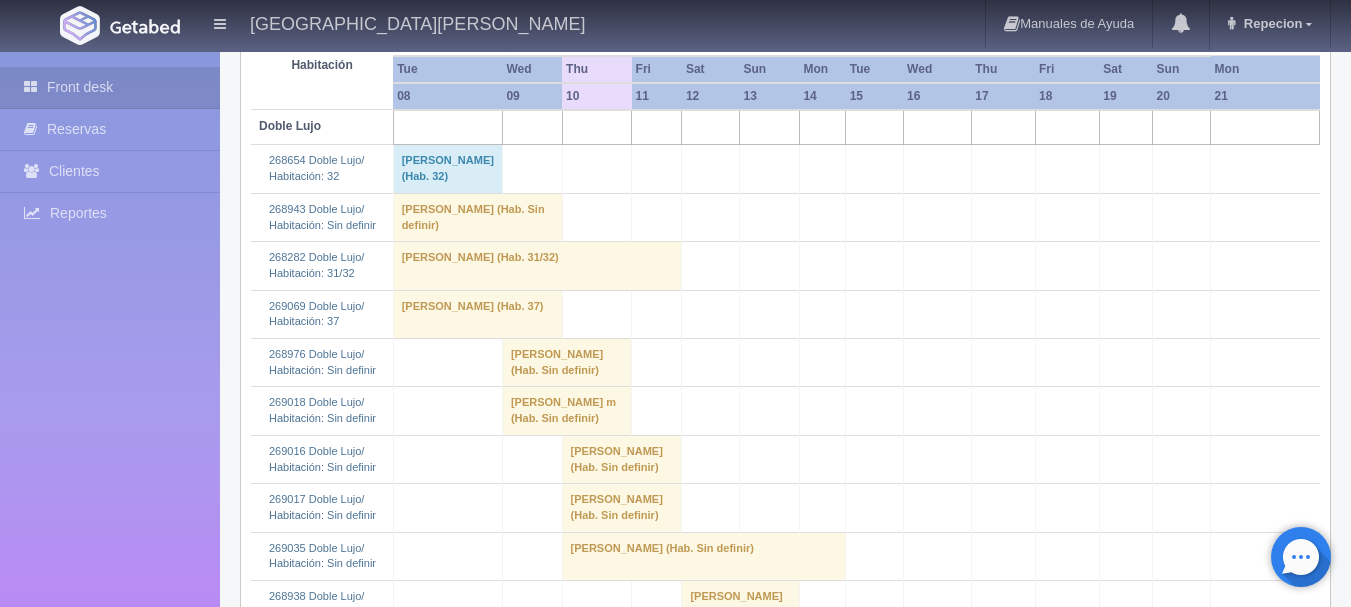 scroll, scrollTop: 300, scrollLeft: 0, axis: vertical 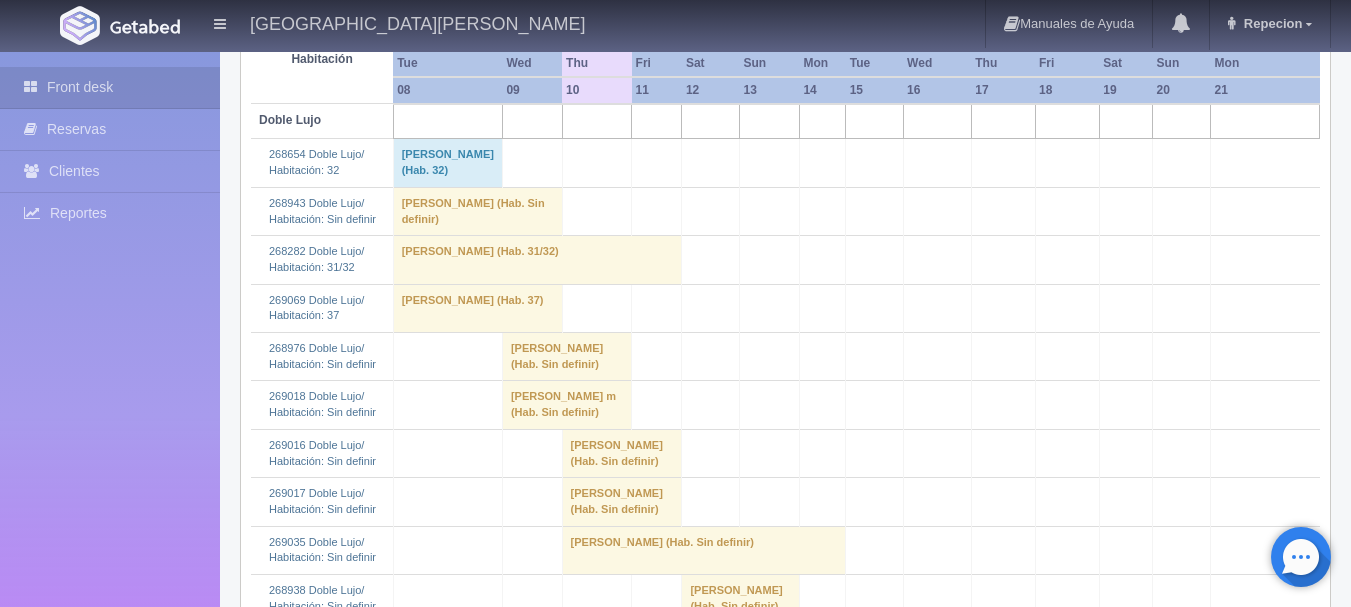 click on "[PERSON_NAME] 												(Hab. Sin definir)" at bounding box center (566, 357) 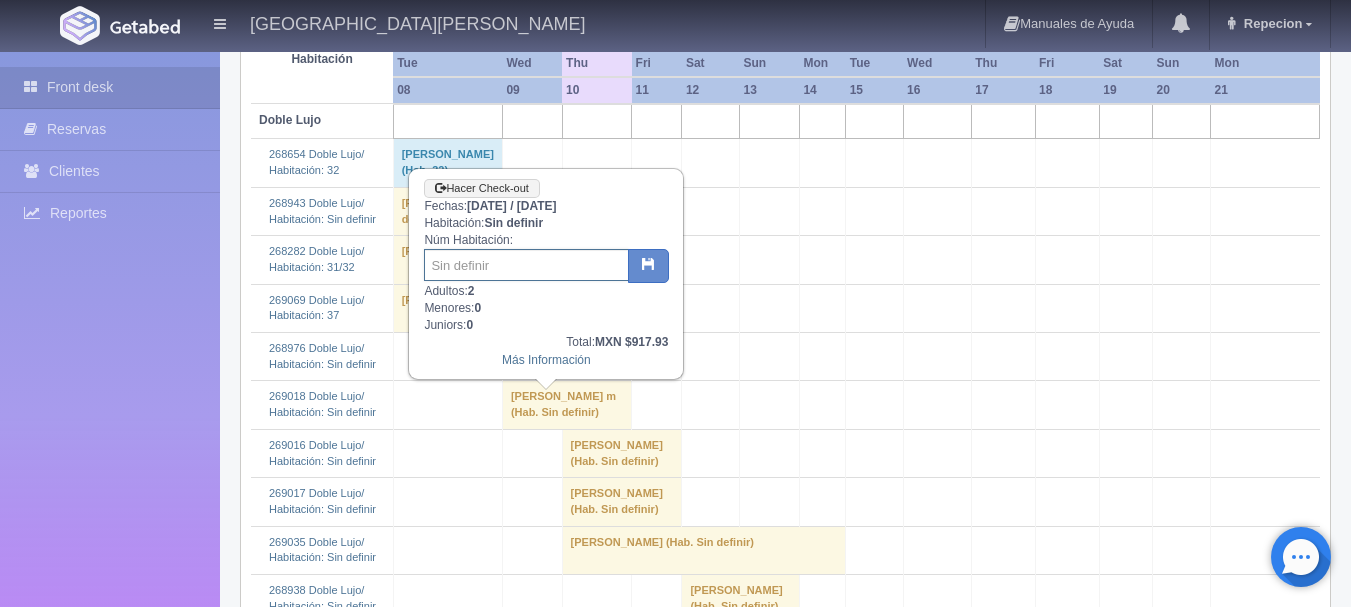 click at bounding box center [526, 265] 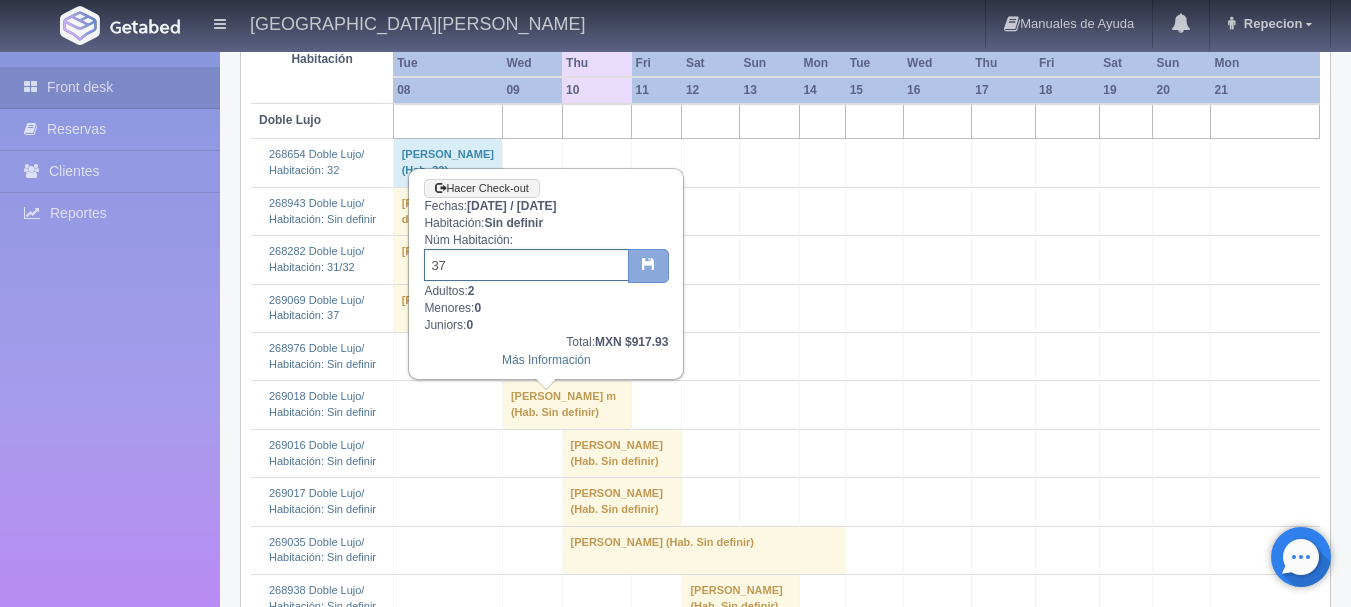 type on "37" 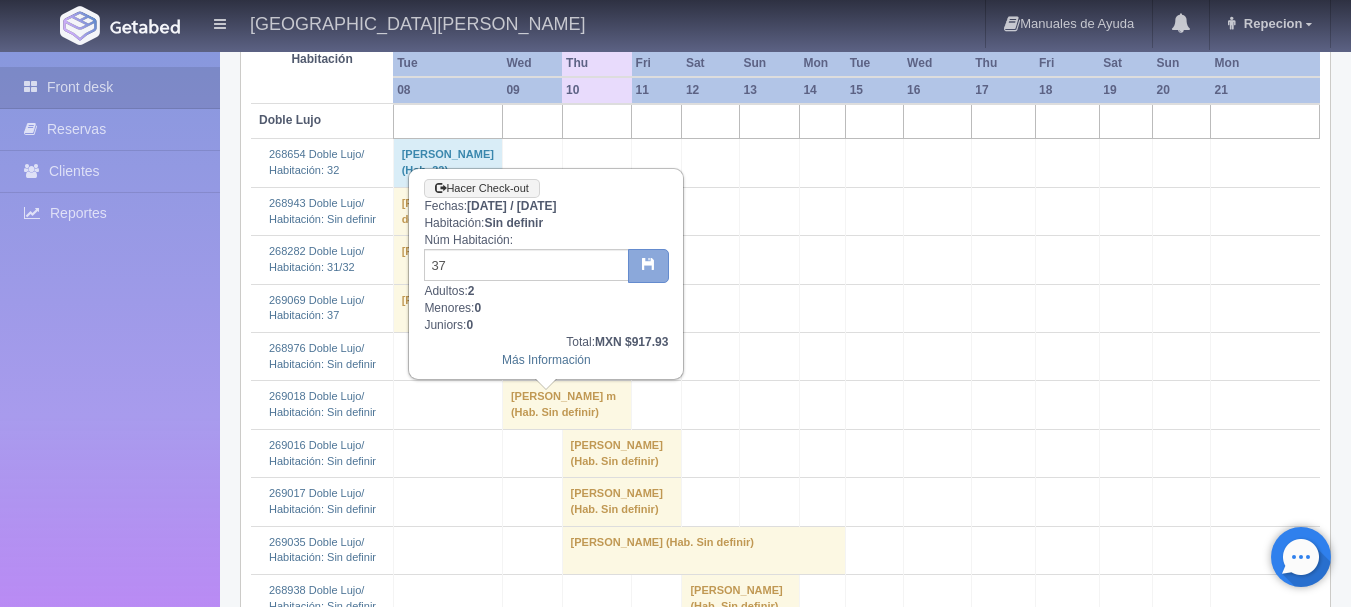 click at bounding box center (648, 263) 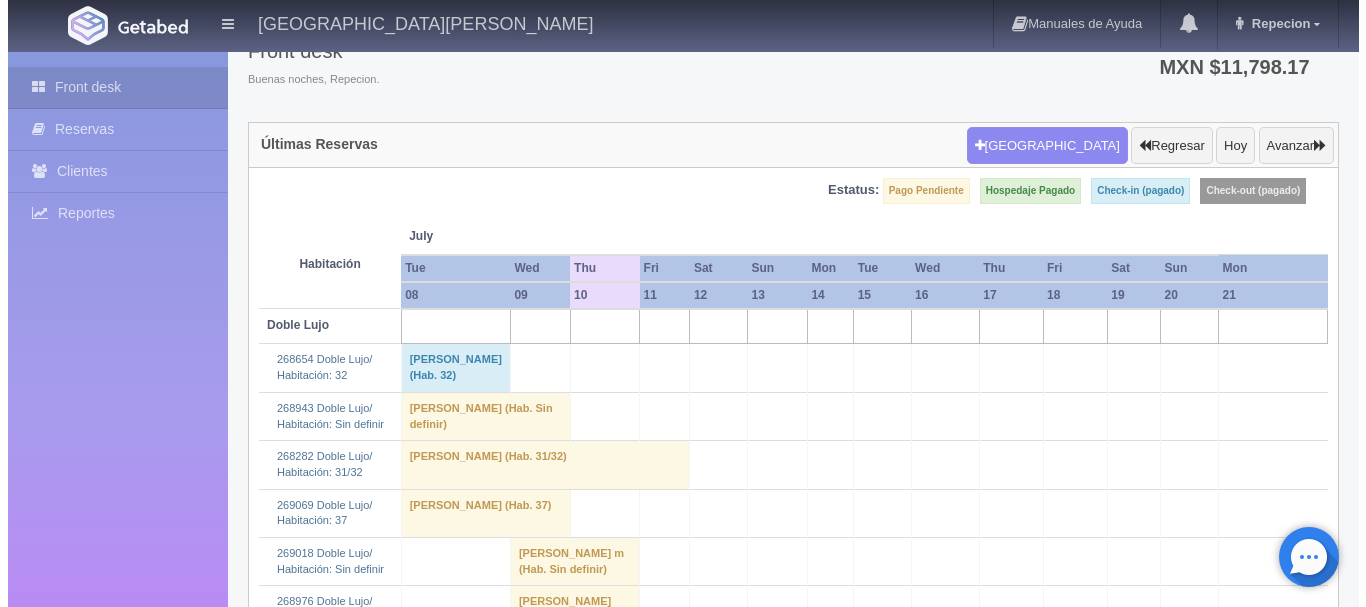 scroll, scrollTop: 0, scrollLeft: 0, axis: both 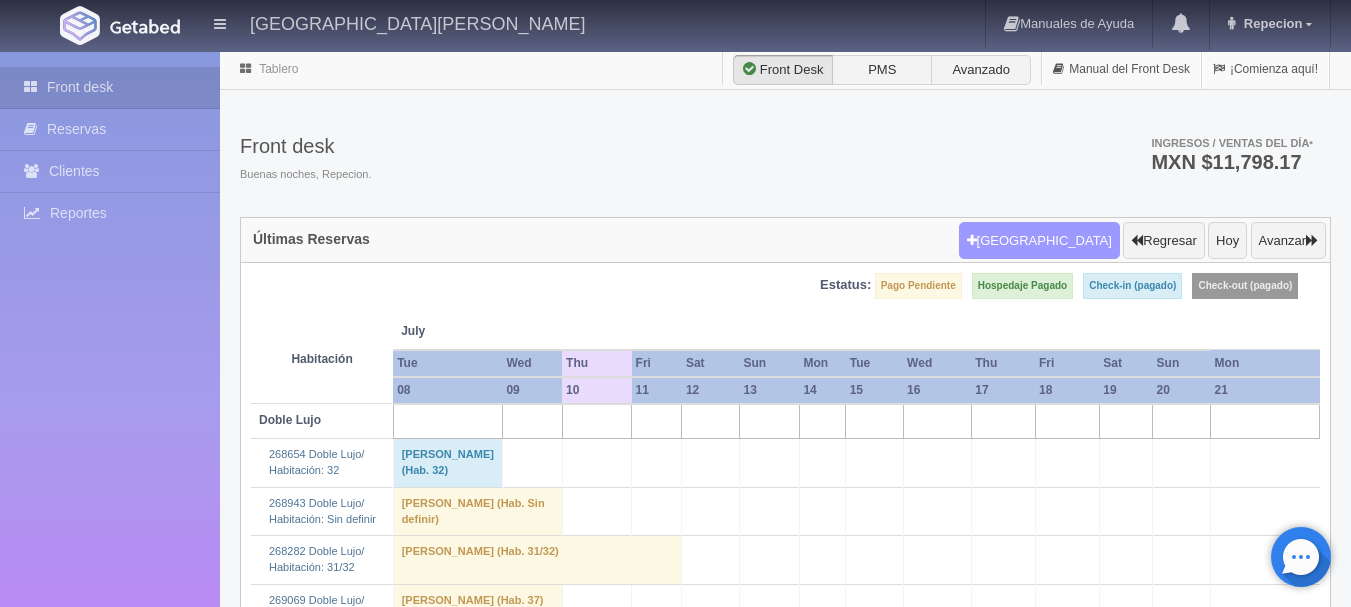 click on "[GEOGRAPHIC_DATA]" at bounding box center (1039, 241) 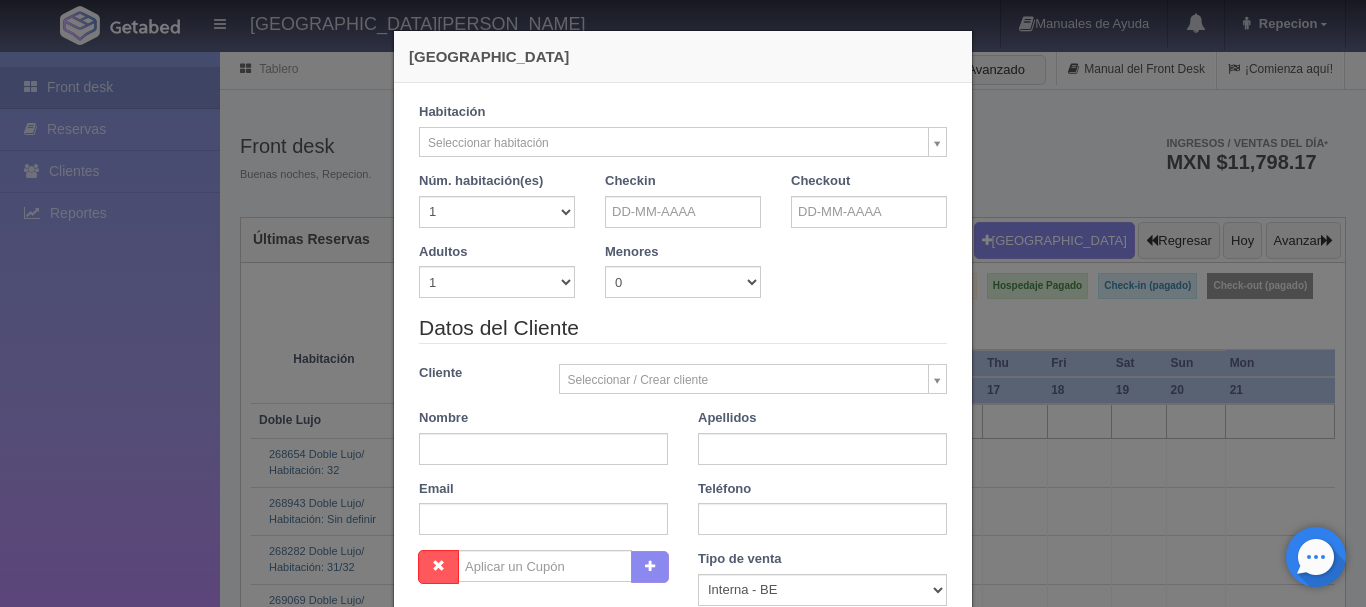 checkbox on "false" 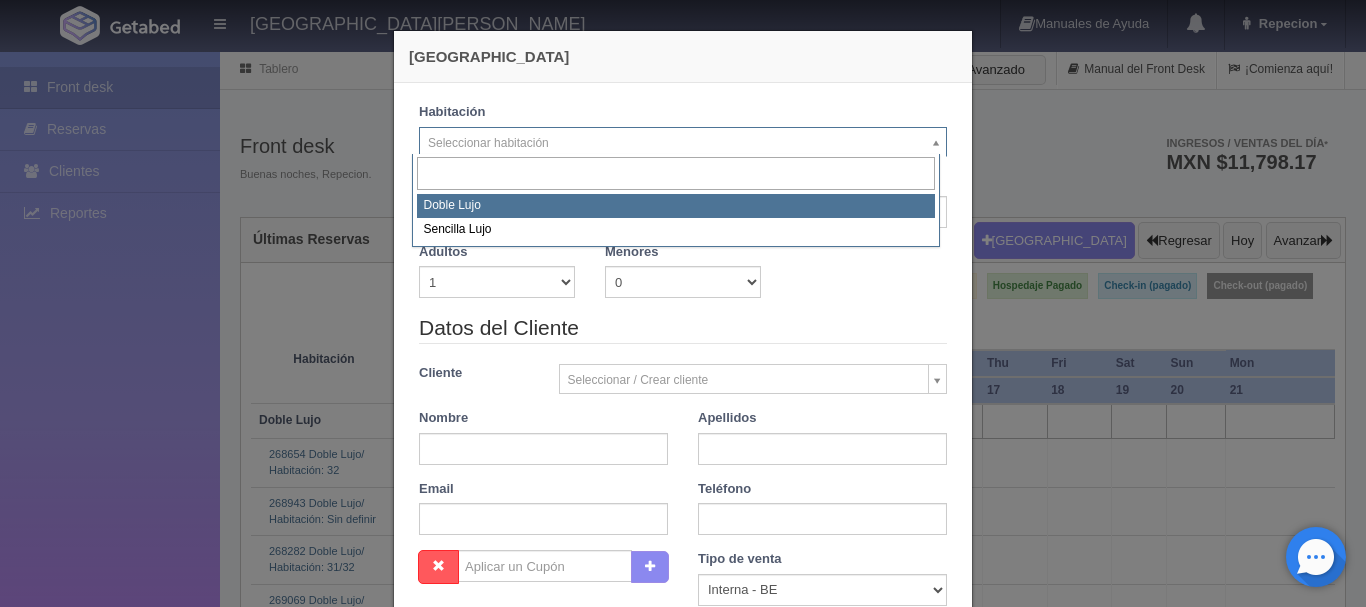 click on "[GEOGRAPHIC_DATA][PERSON_NAME]
Manuales de Ayuda
Actualizaciones recientes
Repecion
Mi Perfil
Salir / Log Out
Procesando...
Front desk
Reservas
Clientes
Reportes
Reporte del día
Concentrado de ventas
Analíticas y revenue
Tablero" at bounding box center (683, 1640) 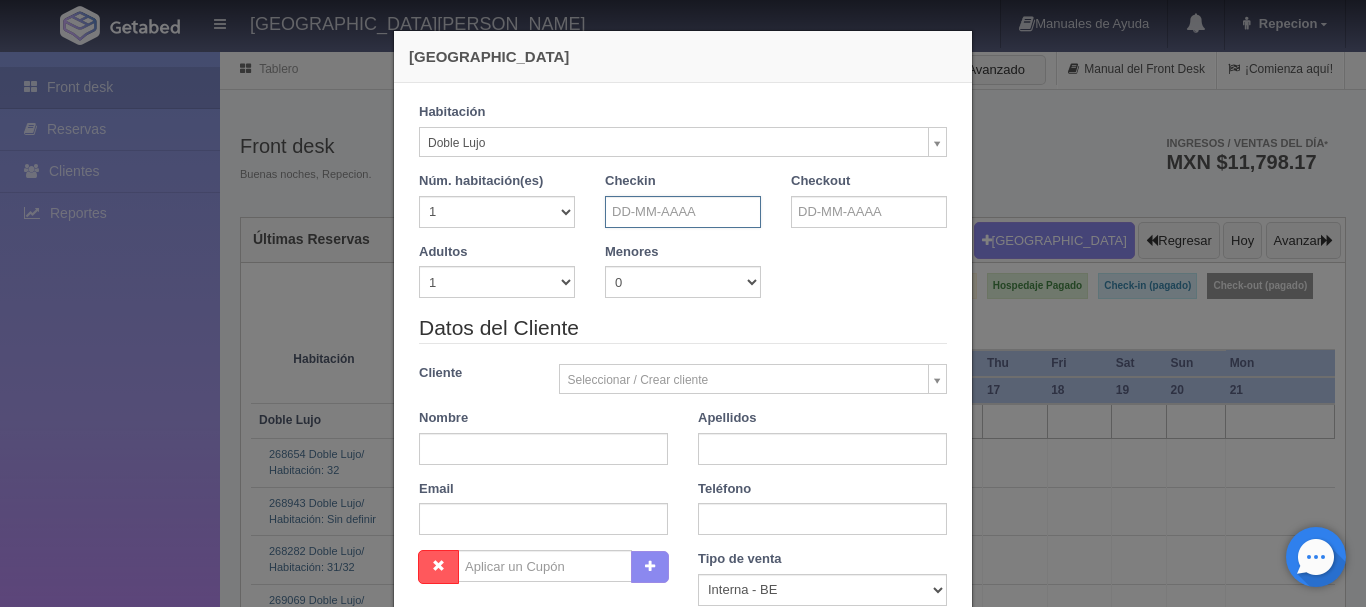 click at bounding box center (683, 212) 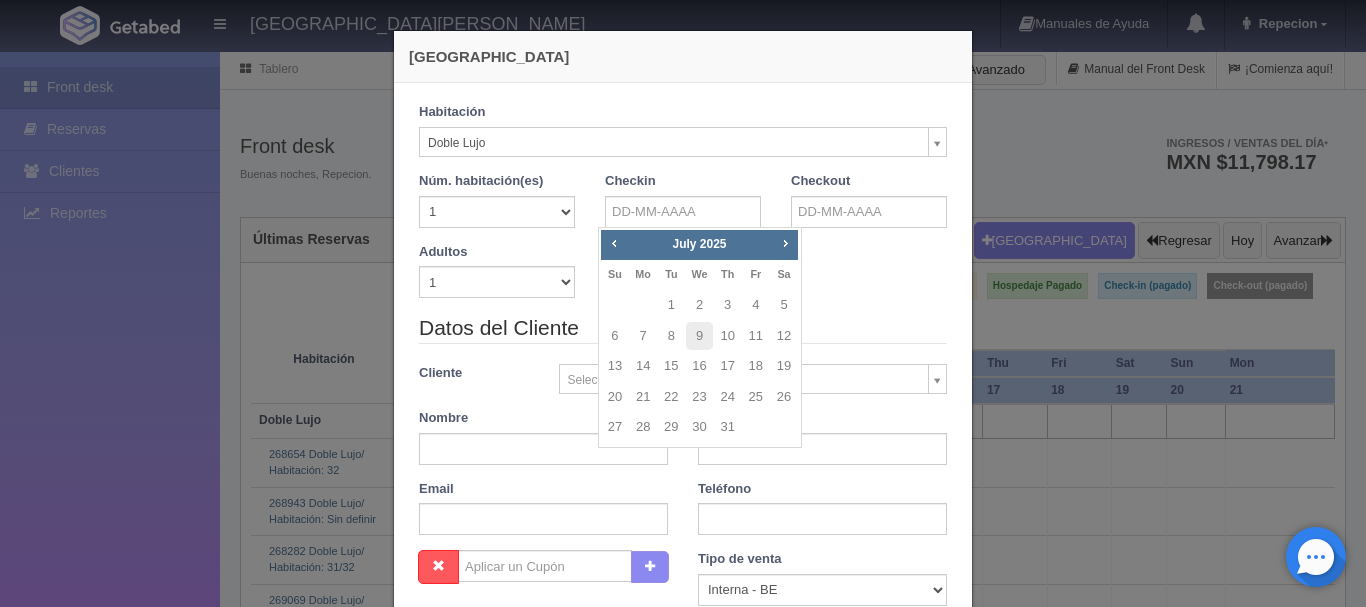 click on "[GEOGRAPHIC_DATA][PERSON_NAME]
Manuales de Ayuda
Actualizaciones recientes
Repecion
Mi Perfil
Salir / Log Out
Procesando...
Front desk
Reservas
Clientes
Reportes
Reporte del día
Concentrado de ventas
Analíticas y revenue
Tablero" at bounding box center [683, 1640] 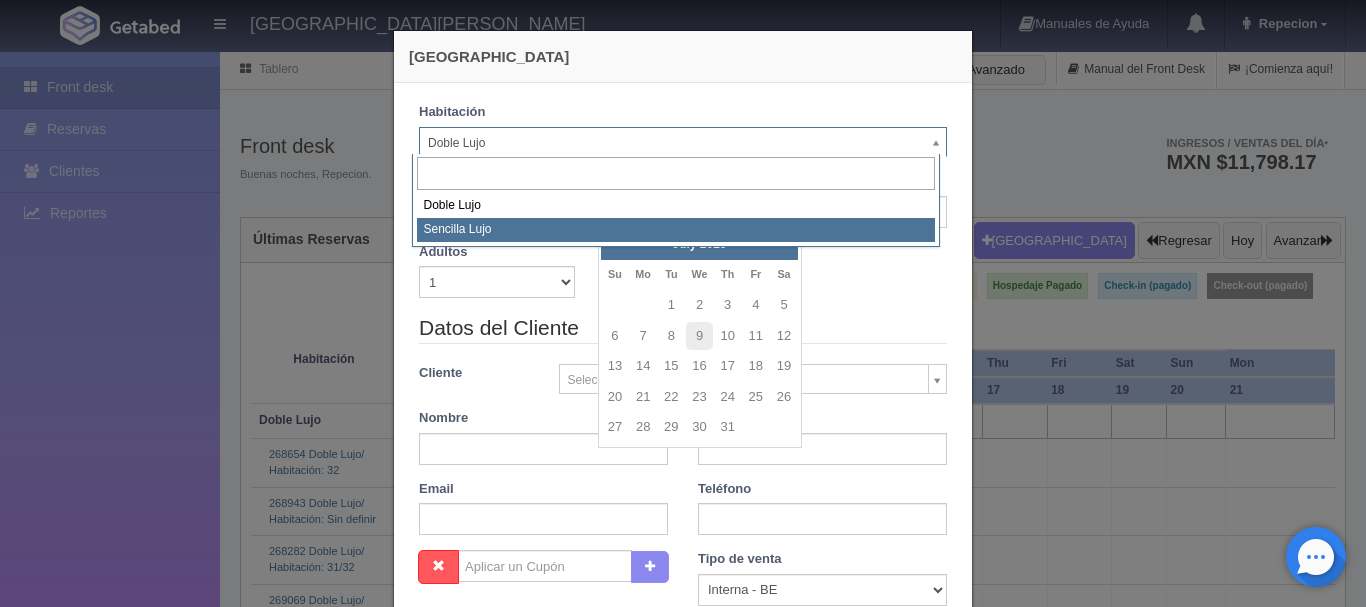 select on "576" 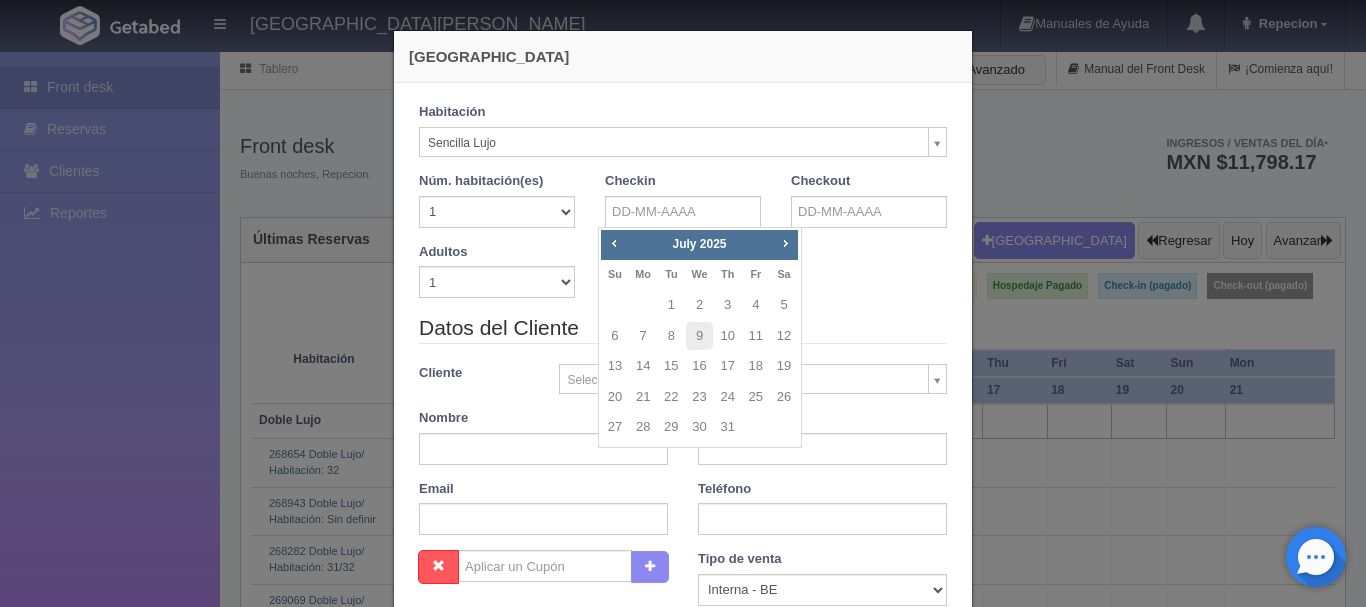 checkbox on "false" 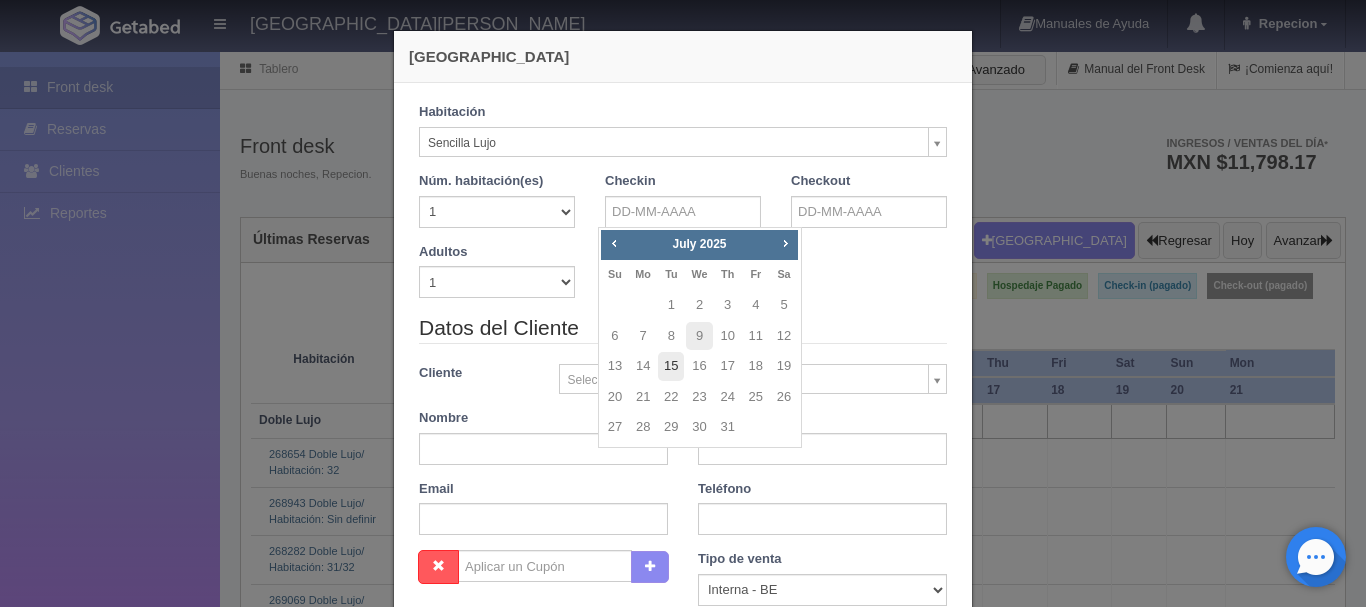 click on "15" at bounding box center [671, 366] 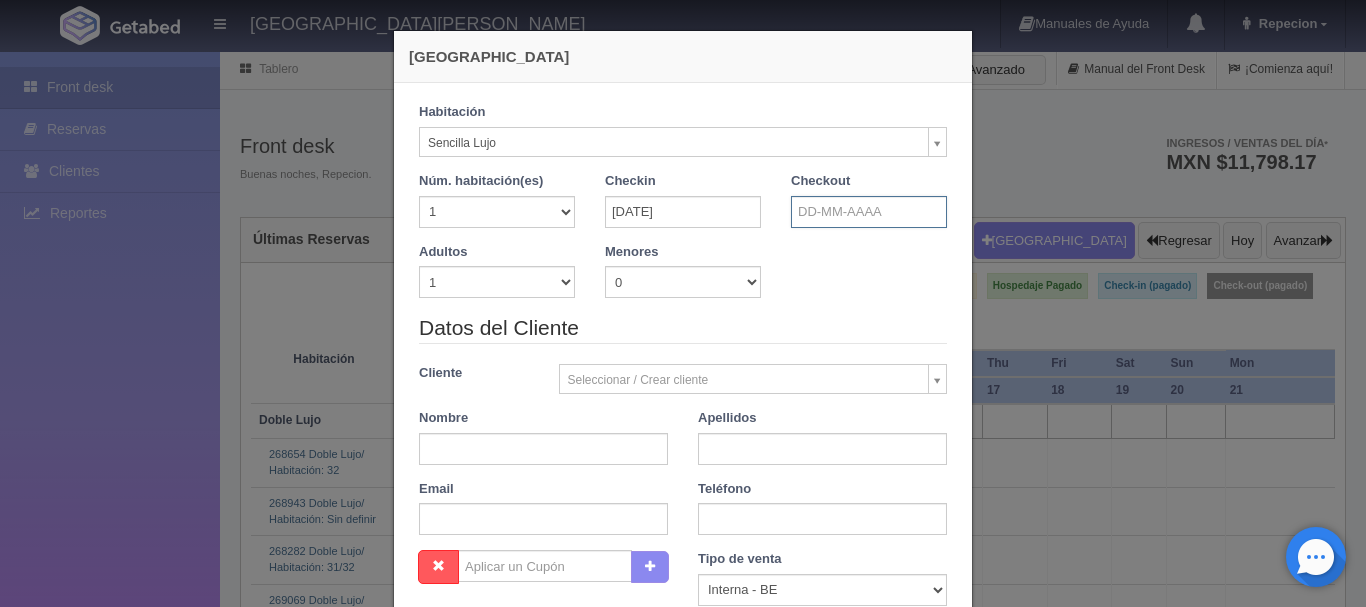 click at bounding box center [869, 212] 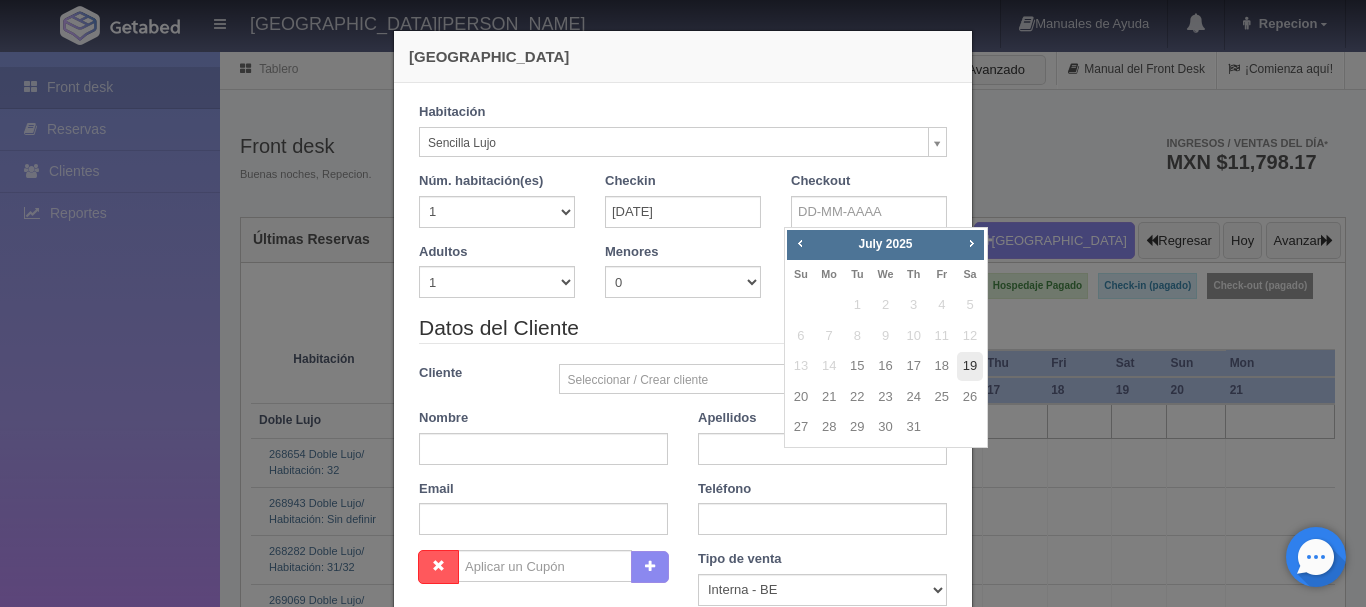 click on "19" at bounding box center [970, 366] 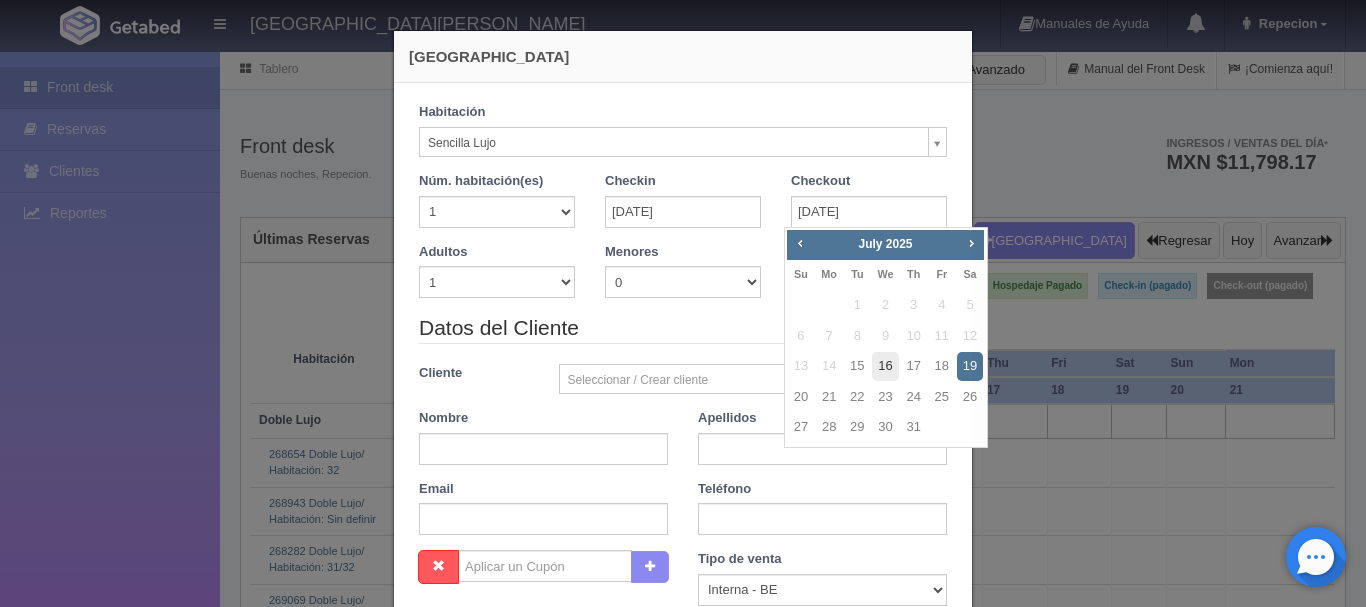 checkbox on "false" 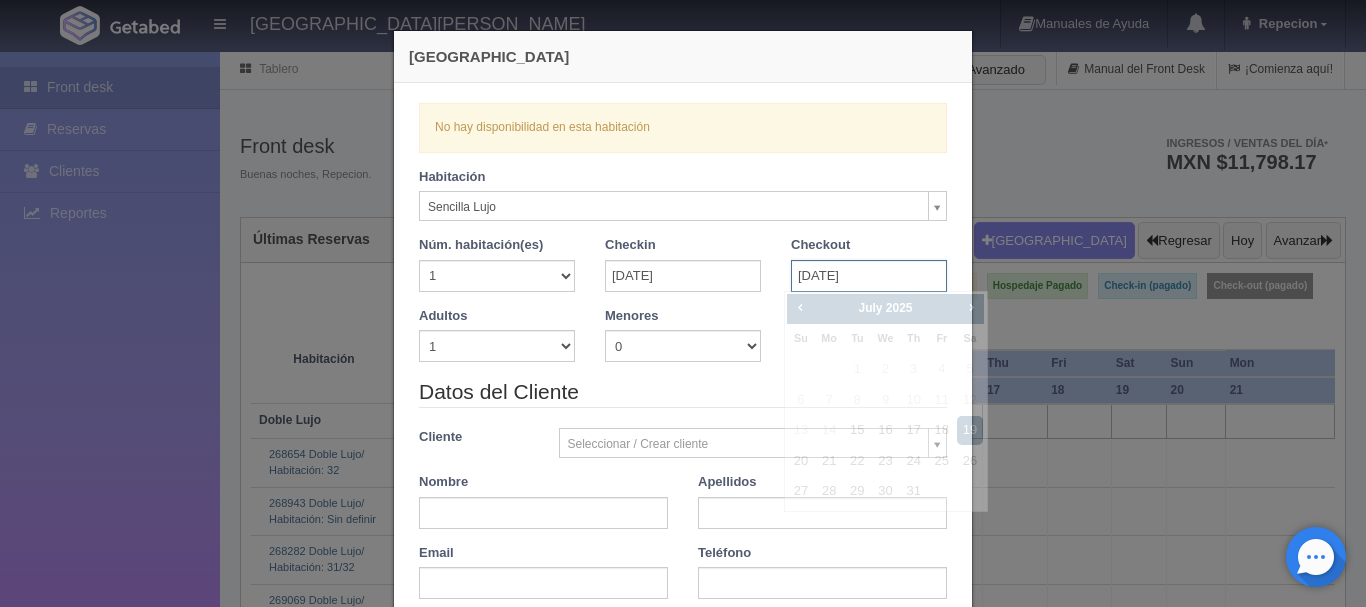 click on "[DATE]" at bounding box center [869, 276] 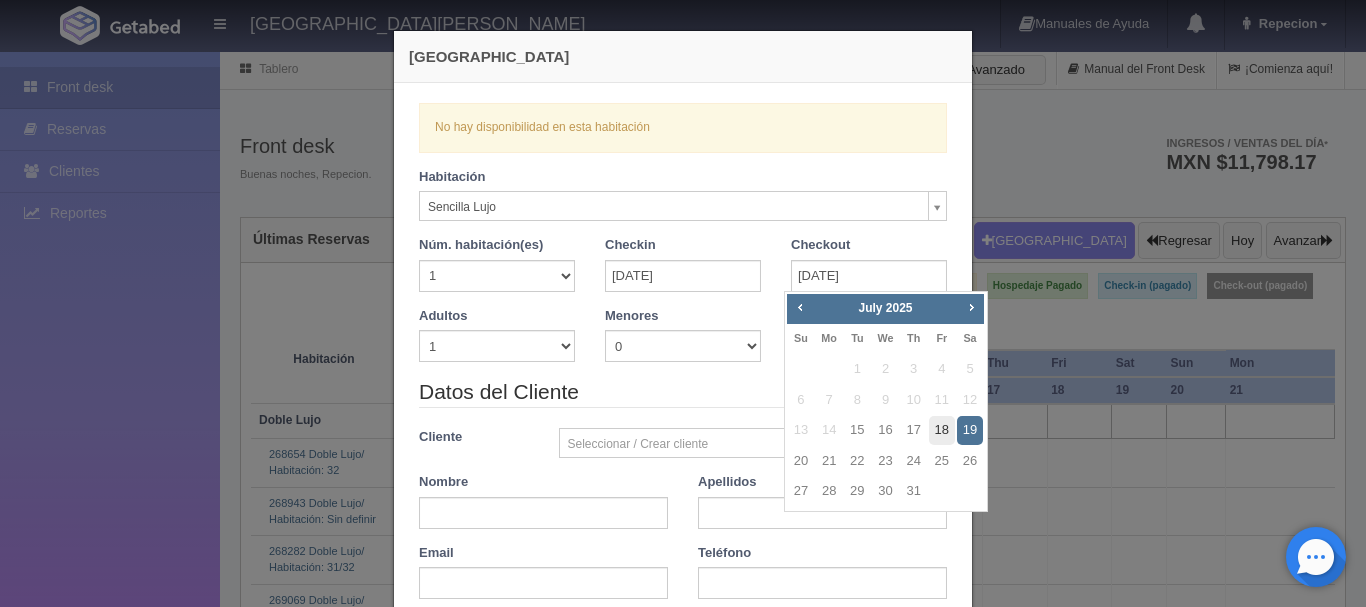 click on "18" at bounding box center [942, 430] 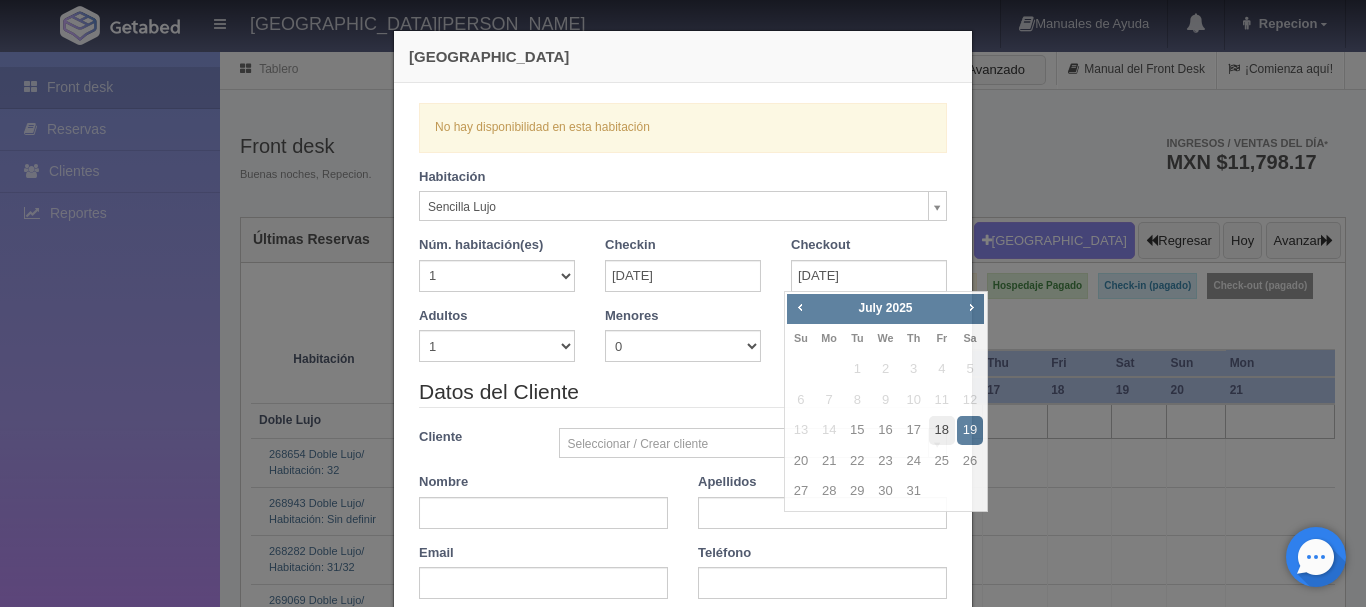 checkbox on "false" 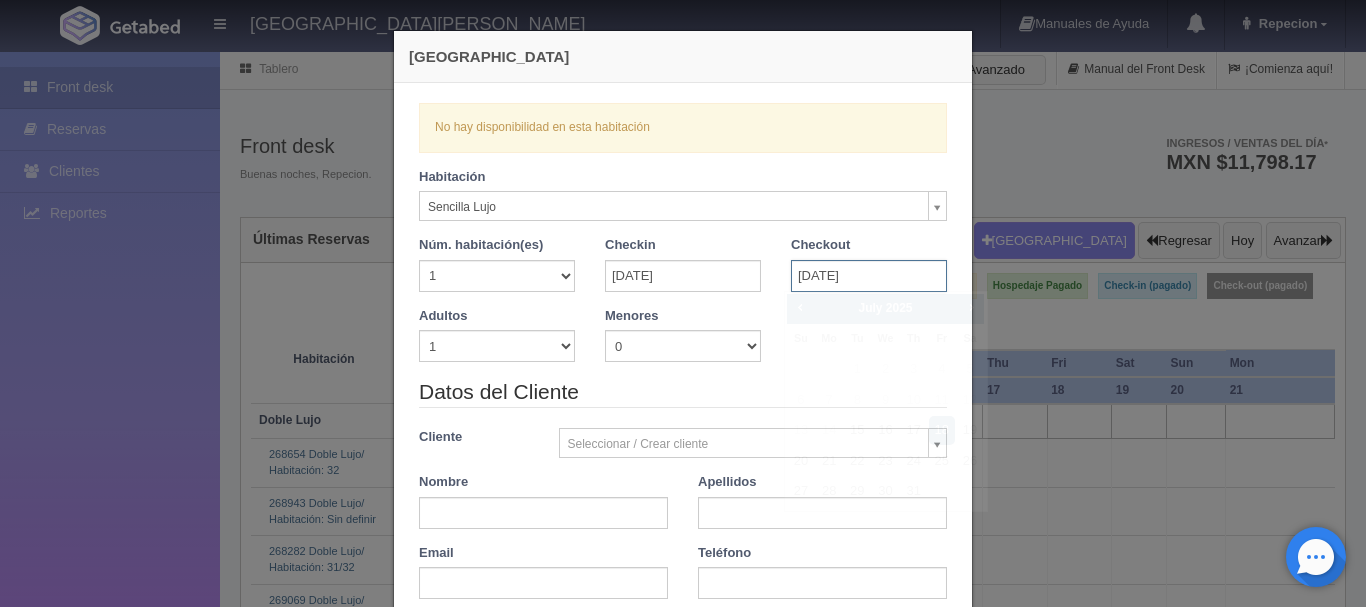 click on "[DATE]" at bounding box center [869, 276] 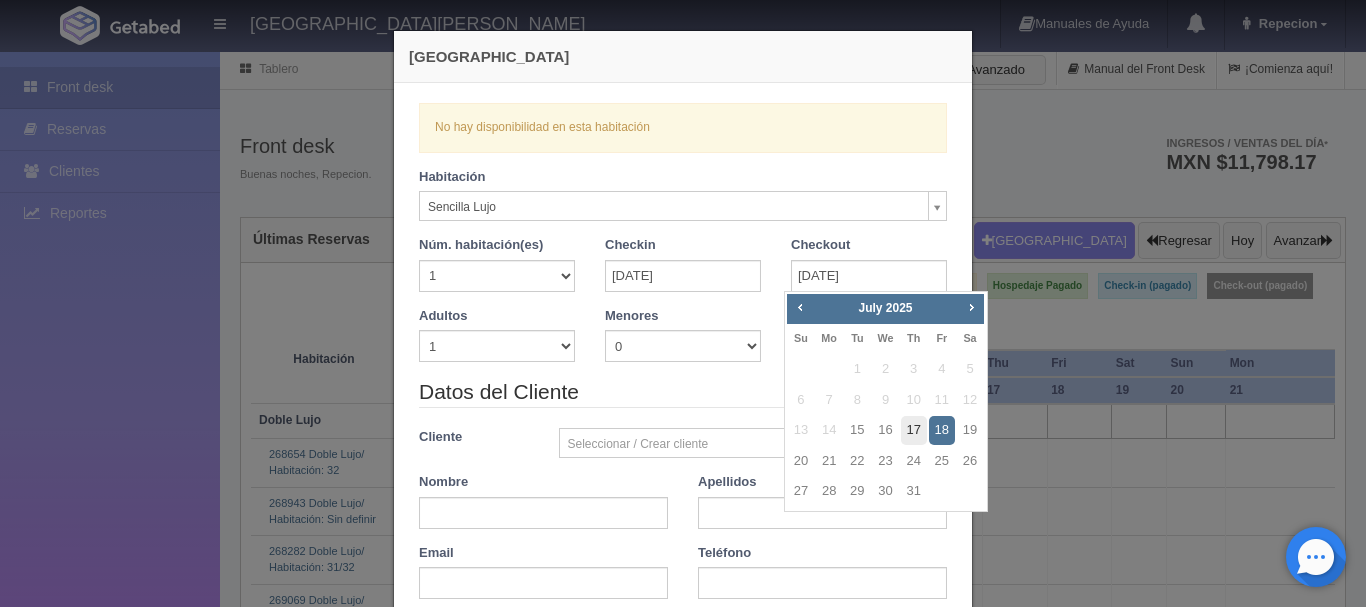 click on "17" at bounding box center (914, 430) 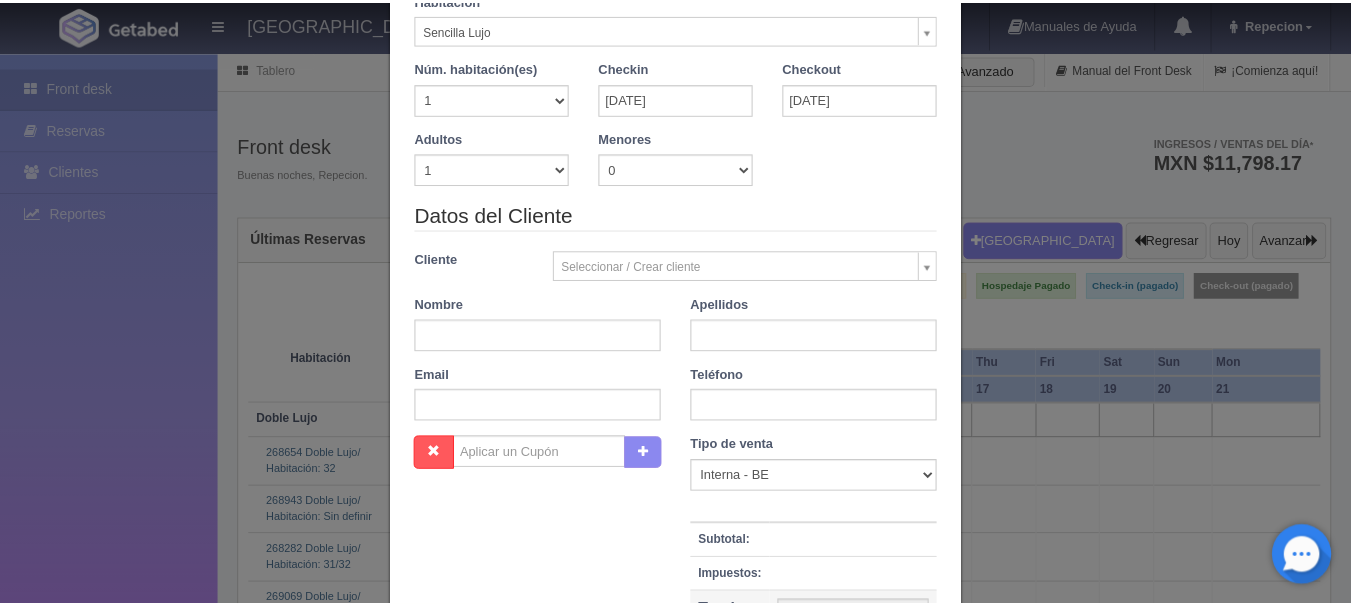 scroll, scrollTop: 437, scrollLeft: 0, axis: vertical 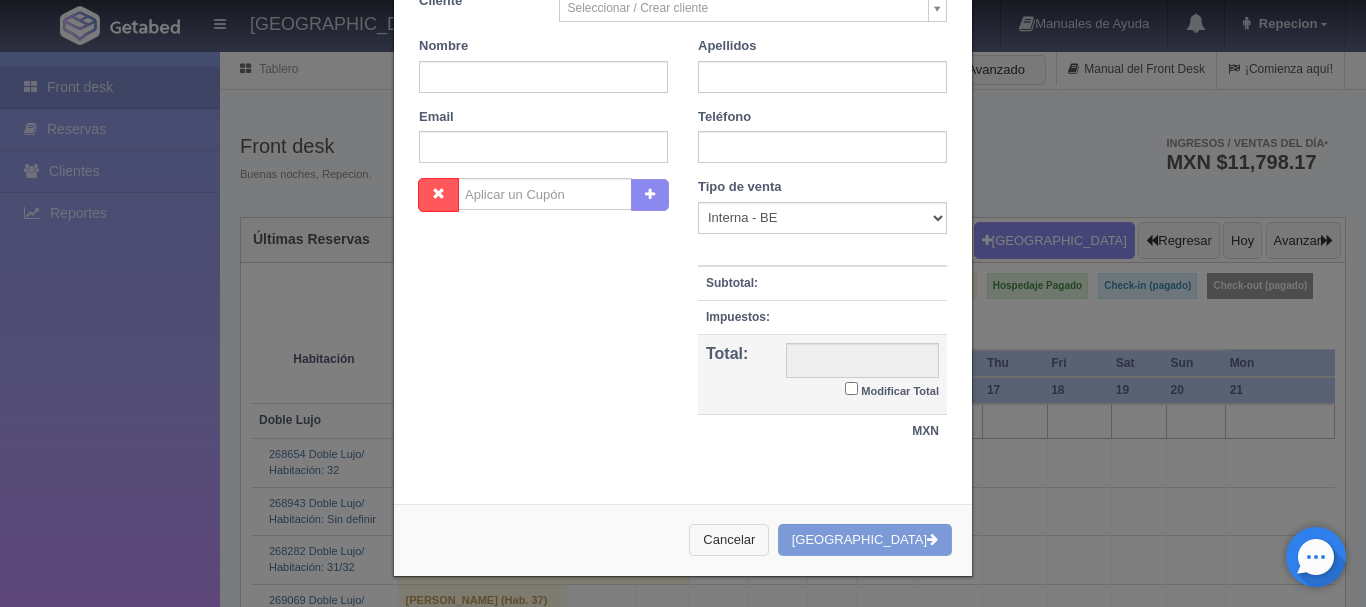 click on "Cancelar" at bounding box center [729, 540] 